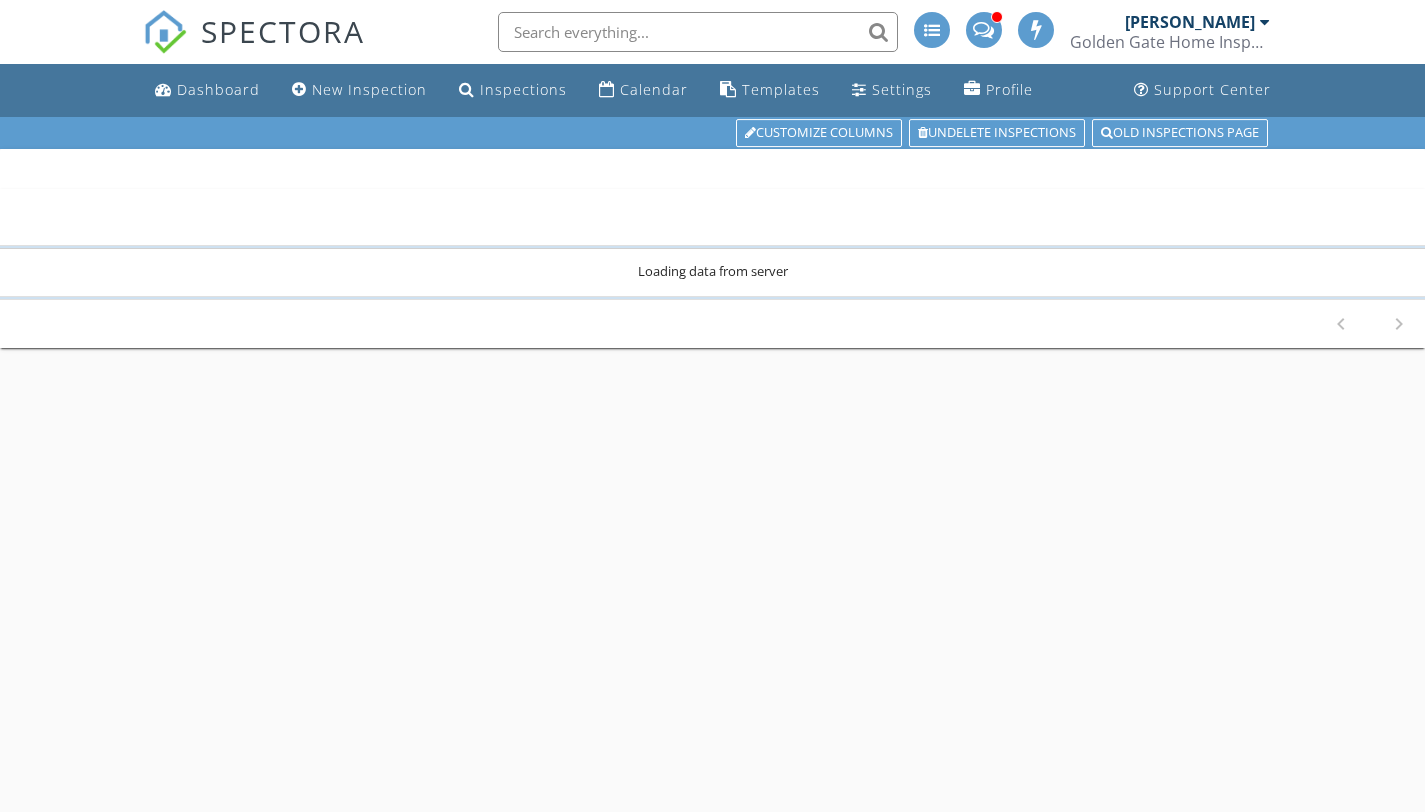 scroll, scrollTop: 0, scrollLeft: 0, axis: both 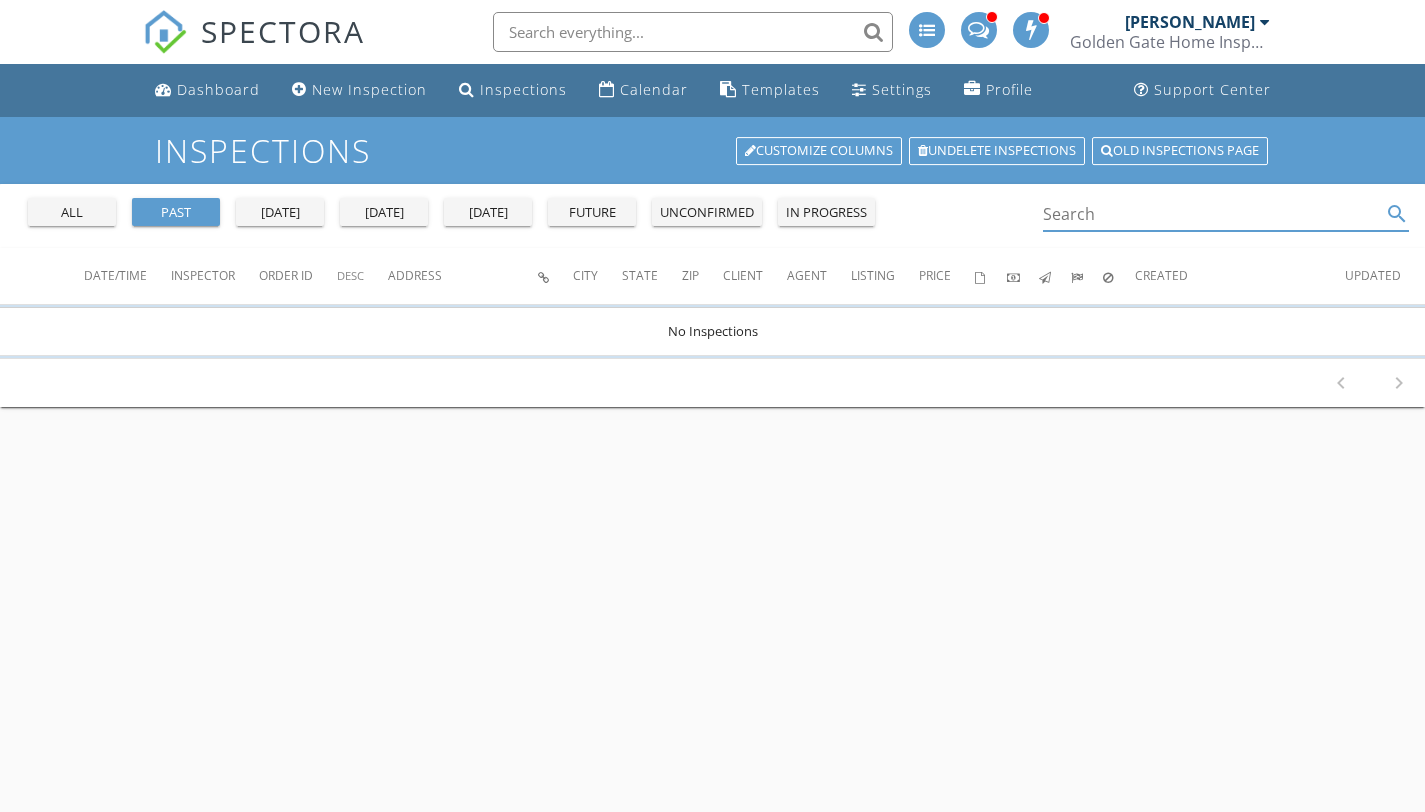 click at bounding box center [1212, 214] 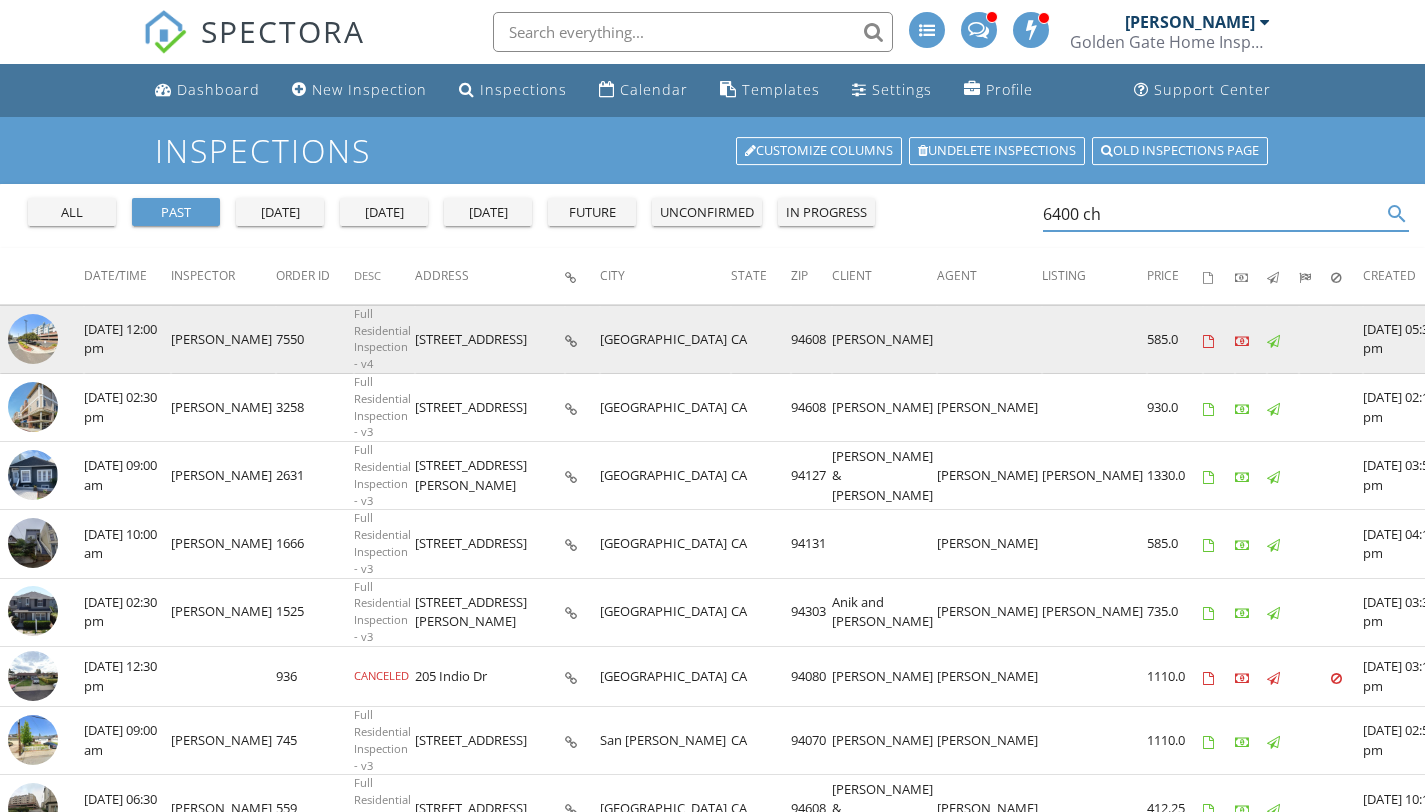type on "6400 ch" 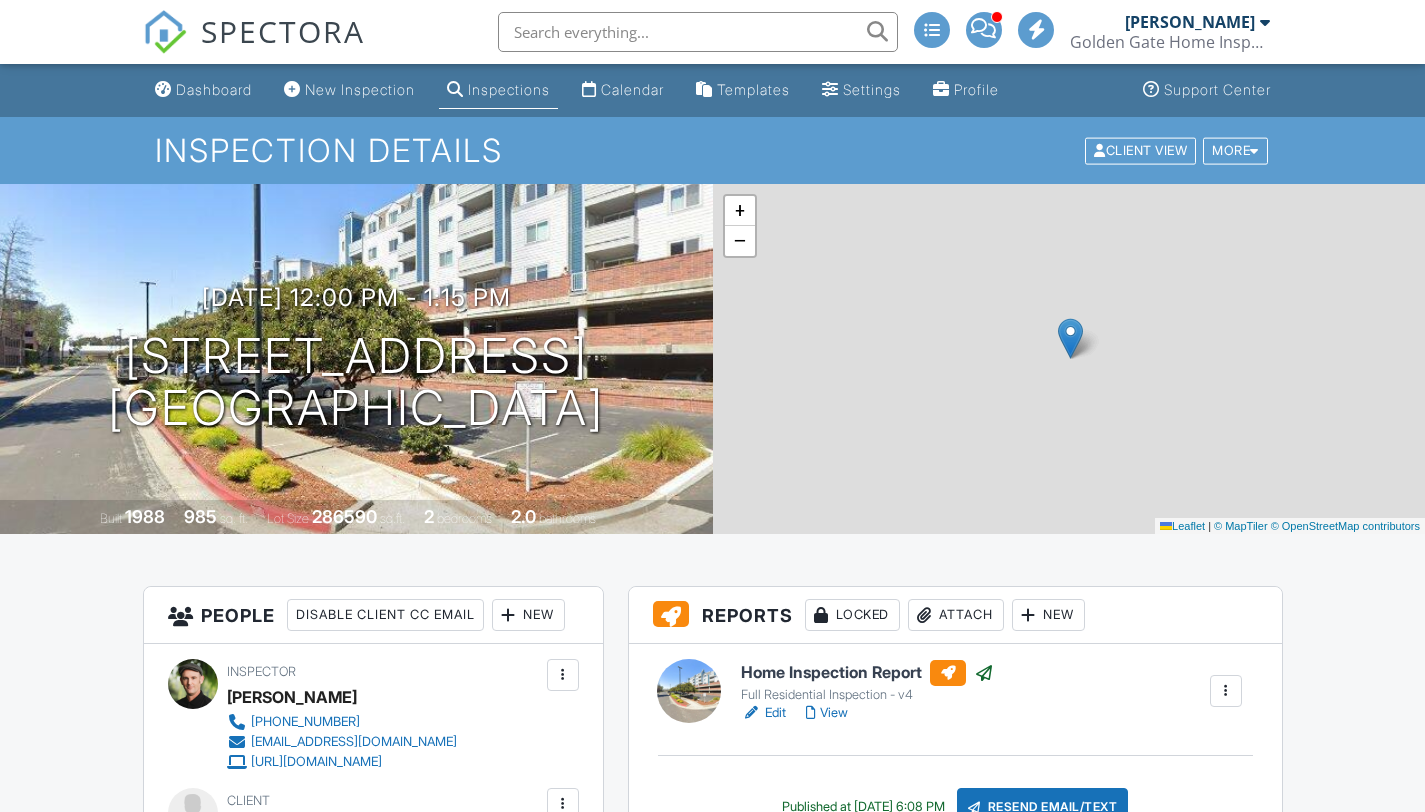 scroll, scrollTop: 0, scrollLeft: 0, axis: both 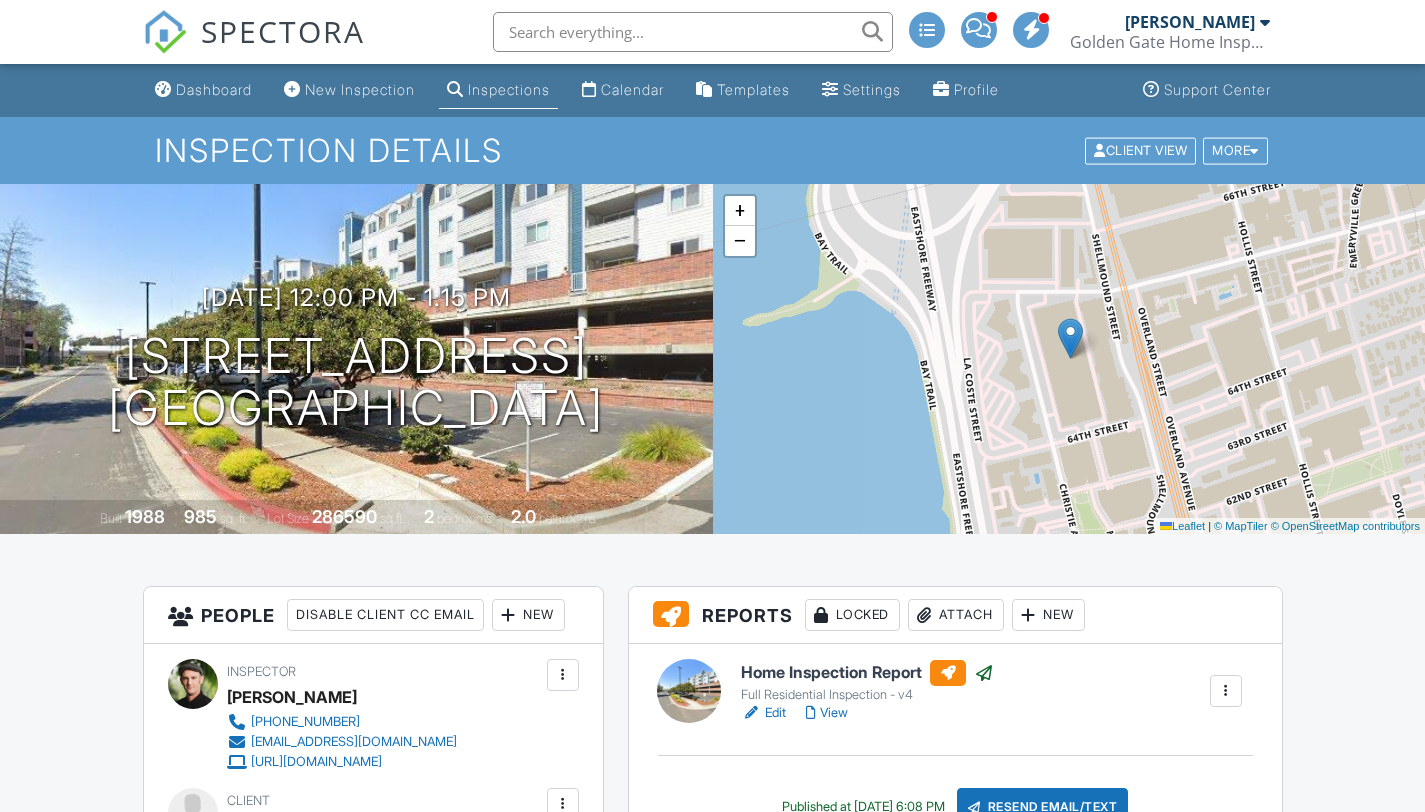 click on "View" at bounding box center [827, 713] 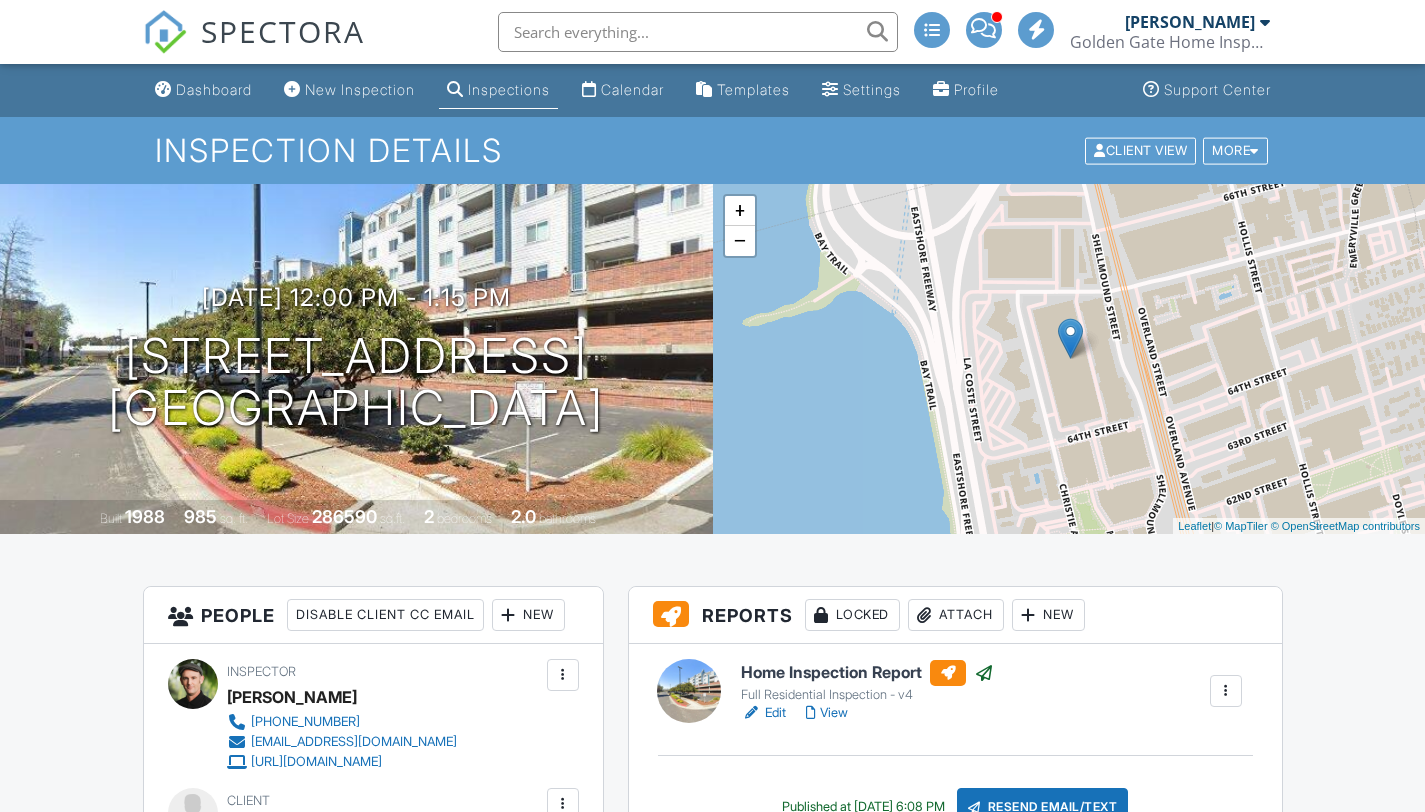 scroll, scrollTop: 0, scrollLeft: 0, axis: both 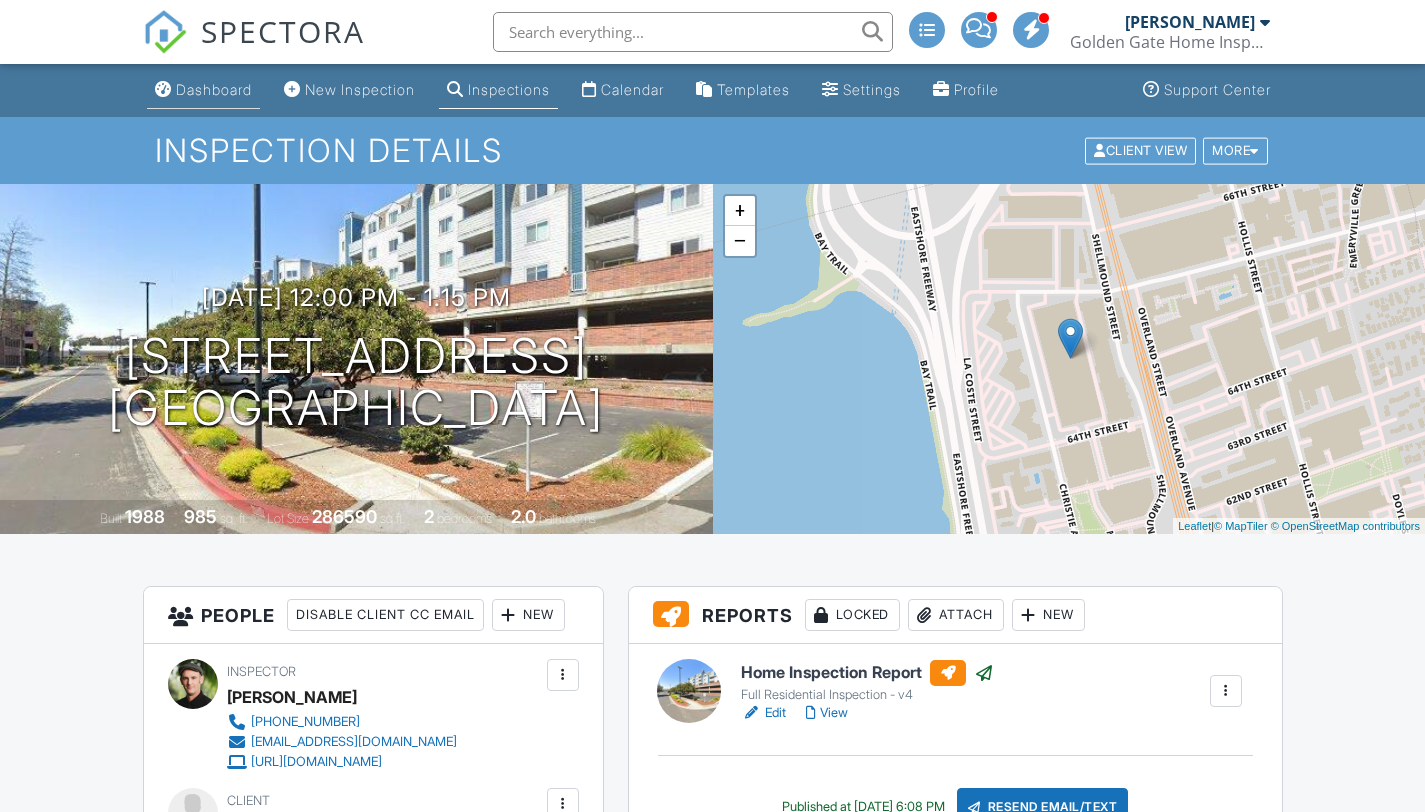 click on "Dashboard" at bounding box center [214, 89] 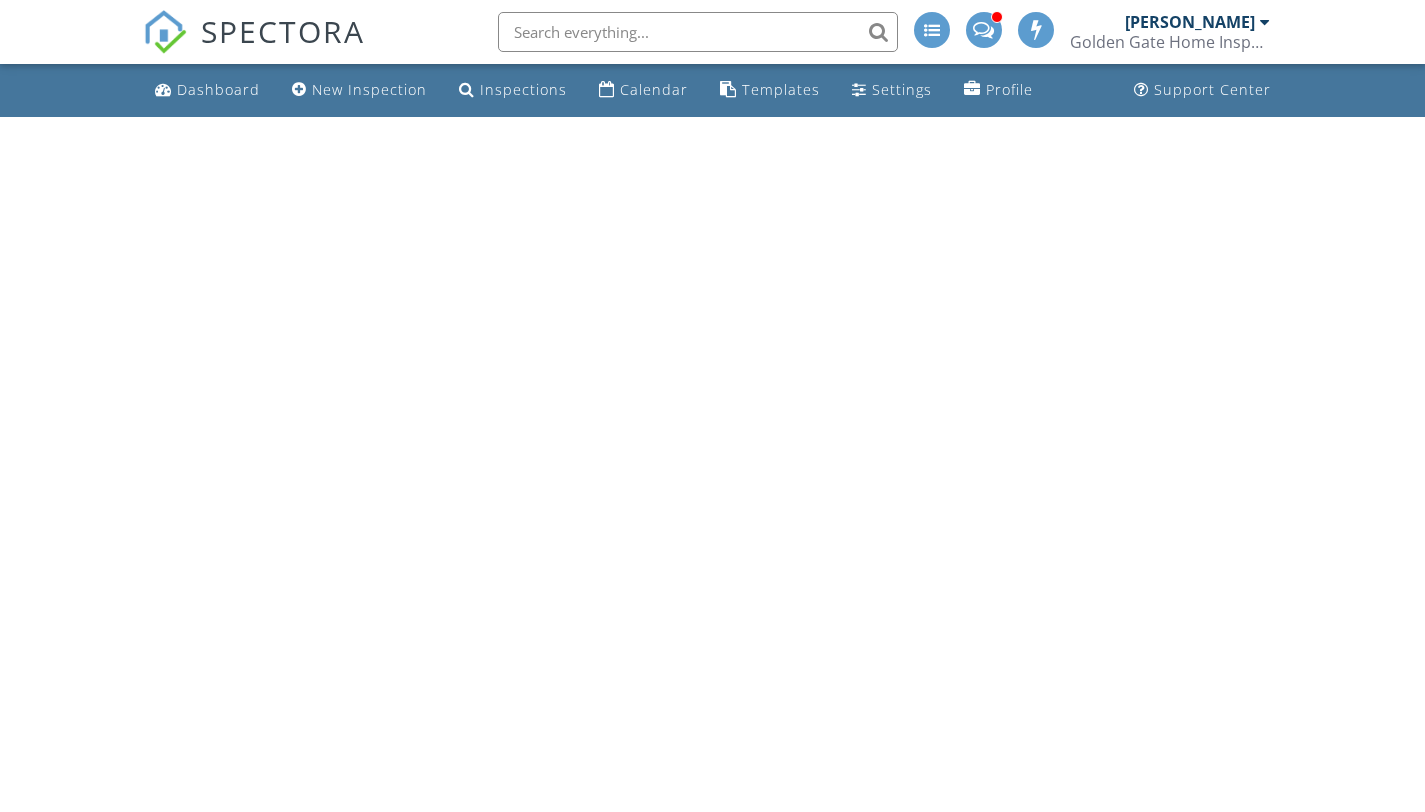 scroll, scrollTop: 0, scrollLeft: 0, axis: both 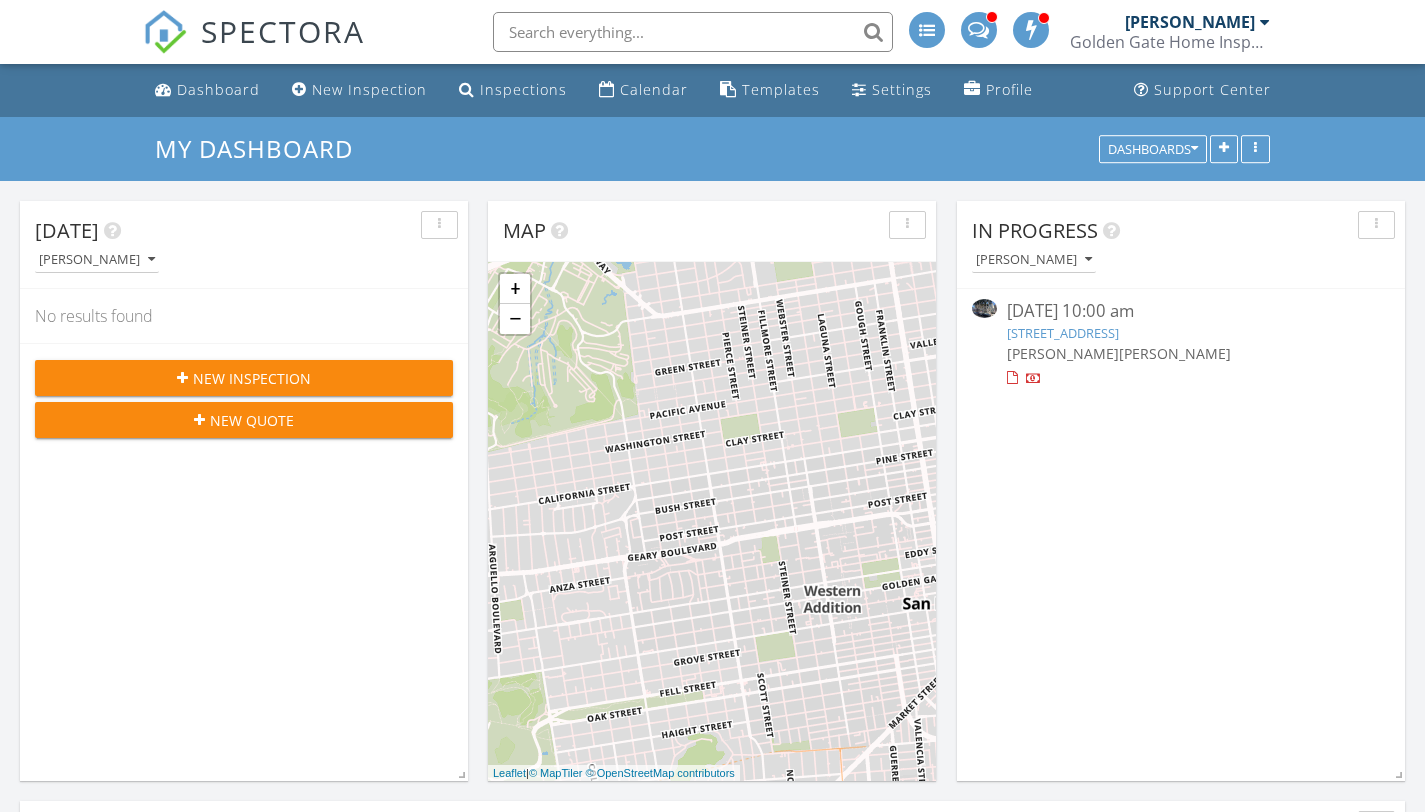 click on "1601 Hyde St, San Francisco, CA 94109" at bounding box center (1063, 333) 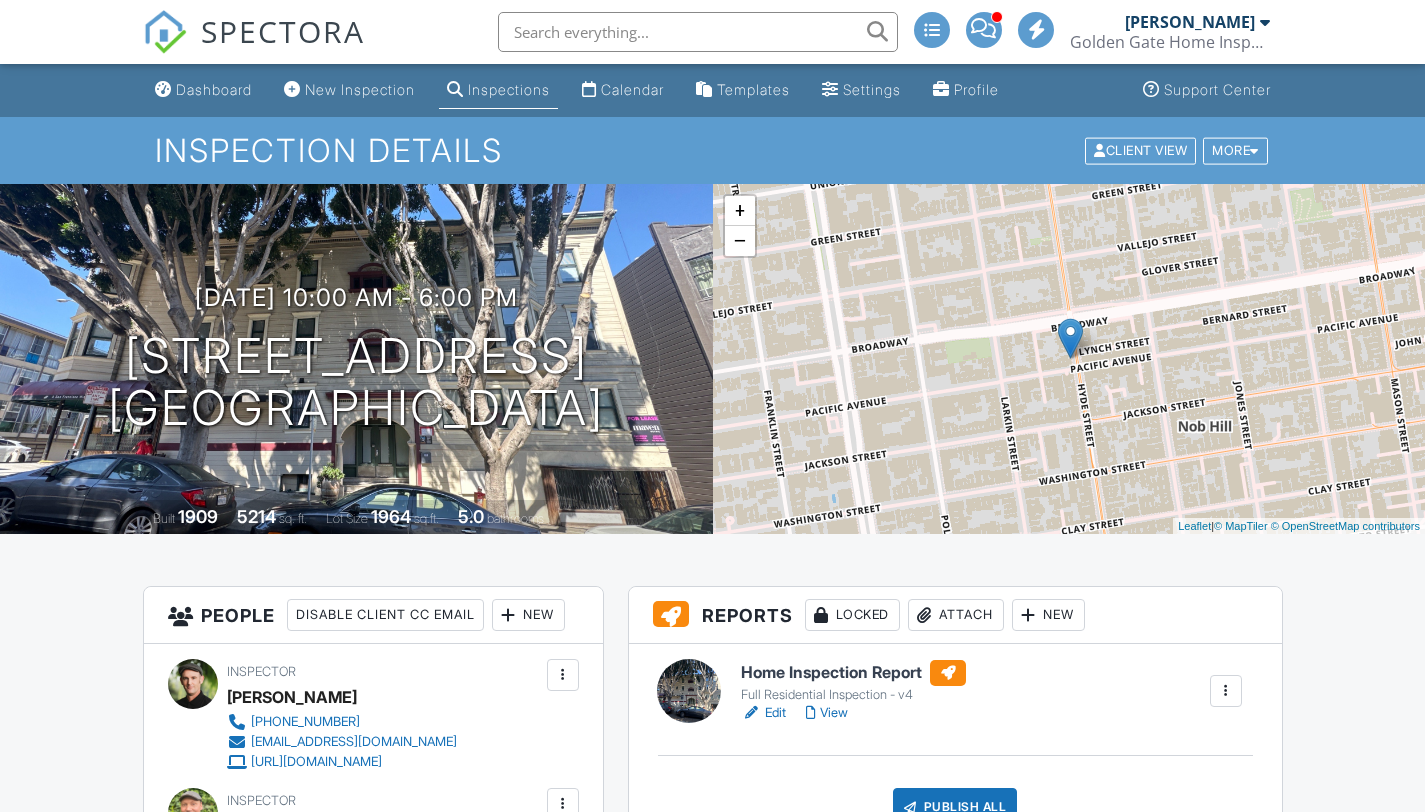 scroll, scrollTop: 0, scrollLeft: 0, axis: both 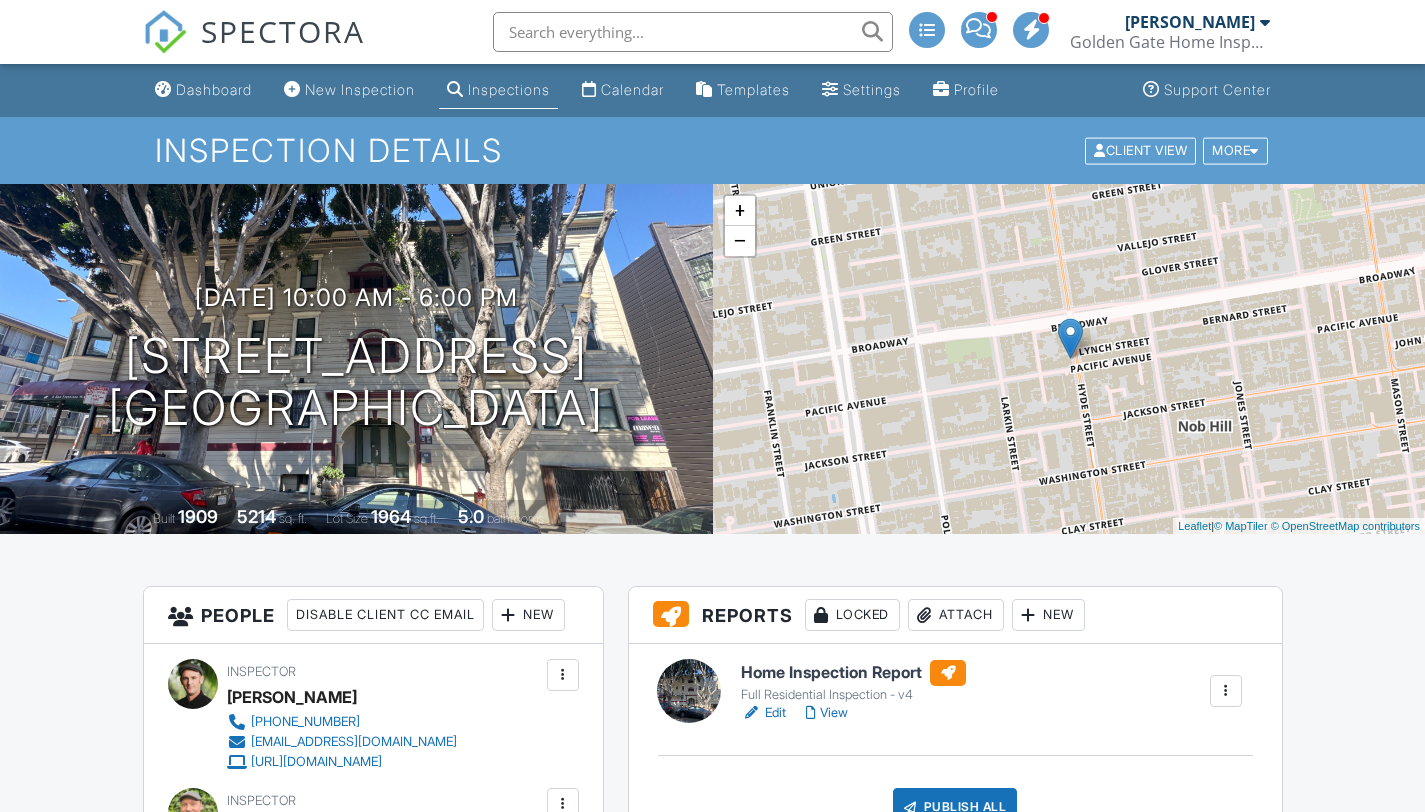 click on "Edit" at bounding box center [763, 713] 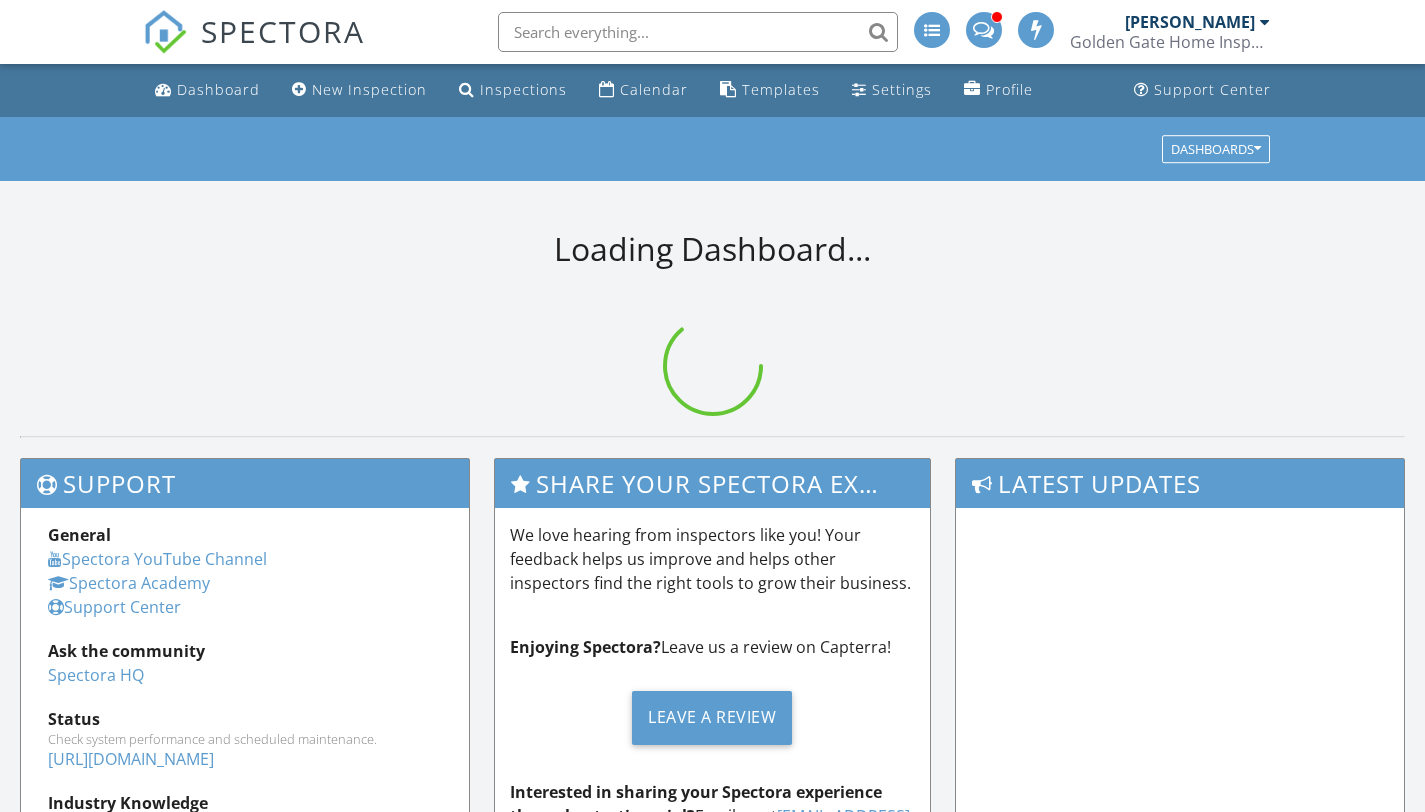 scroll, scrollTop: 0, scrollLeft: 0, axis: both 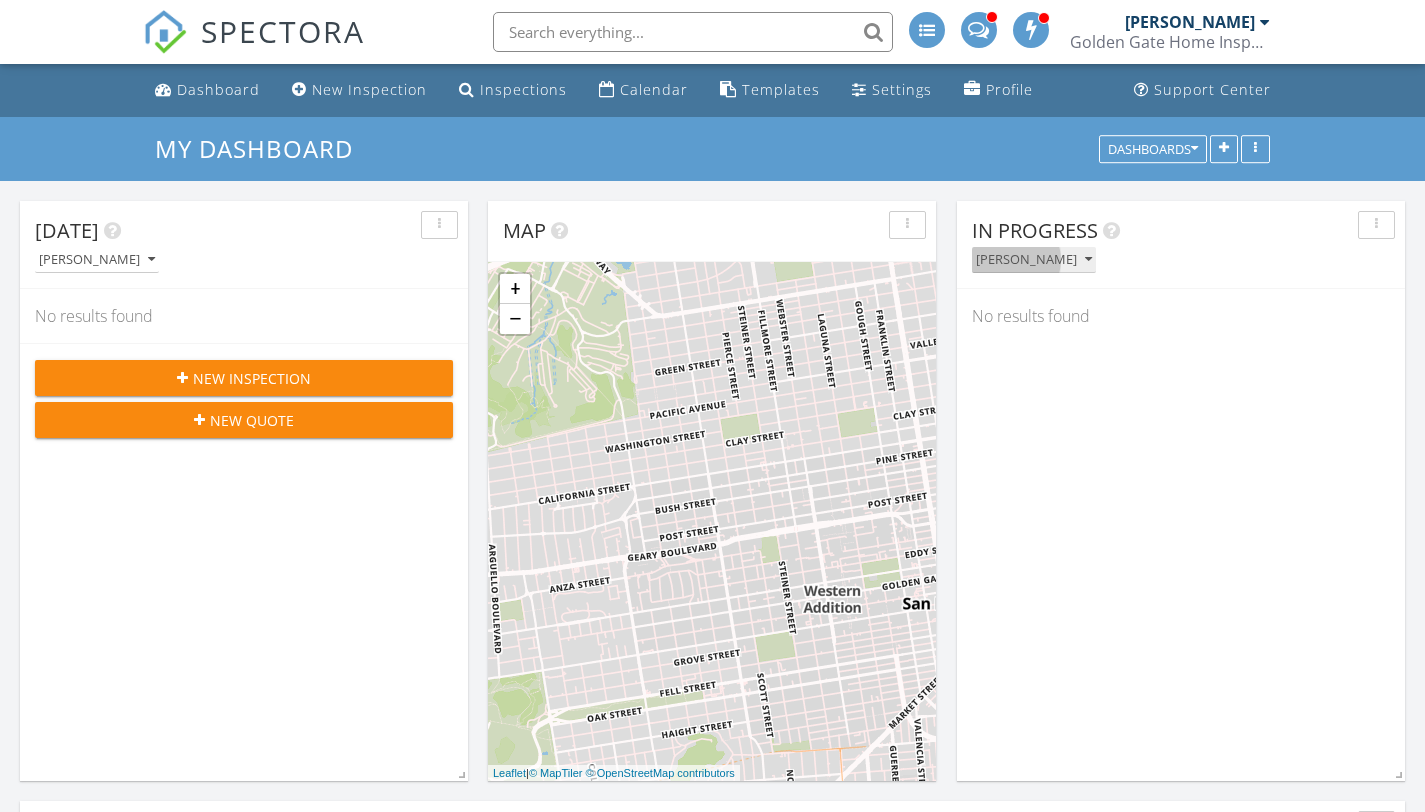 click at bounding box center [1088, 260] 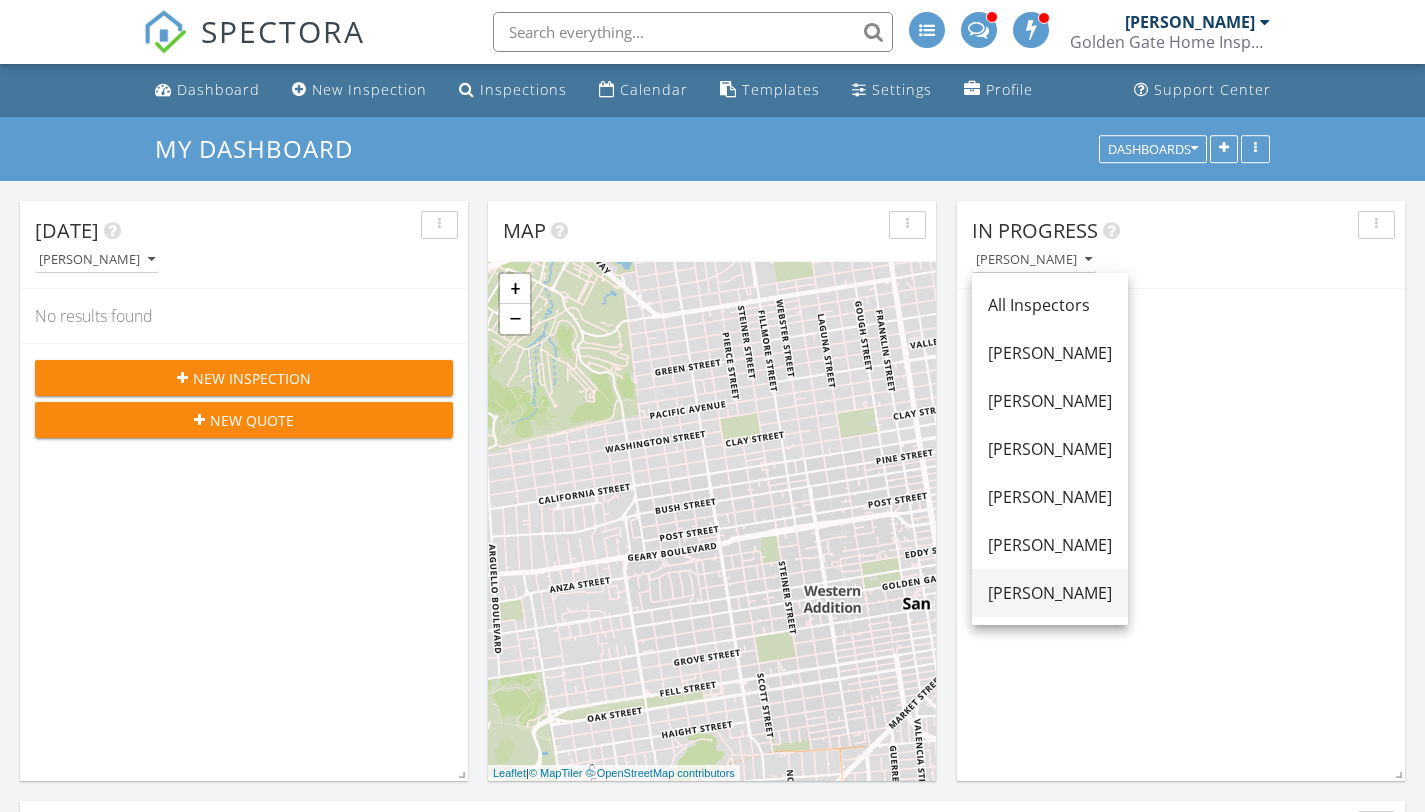click on "[PERSON_NAME]" at bounding box center (1050, 593) 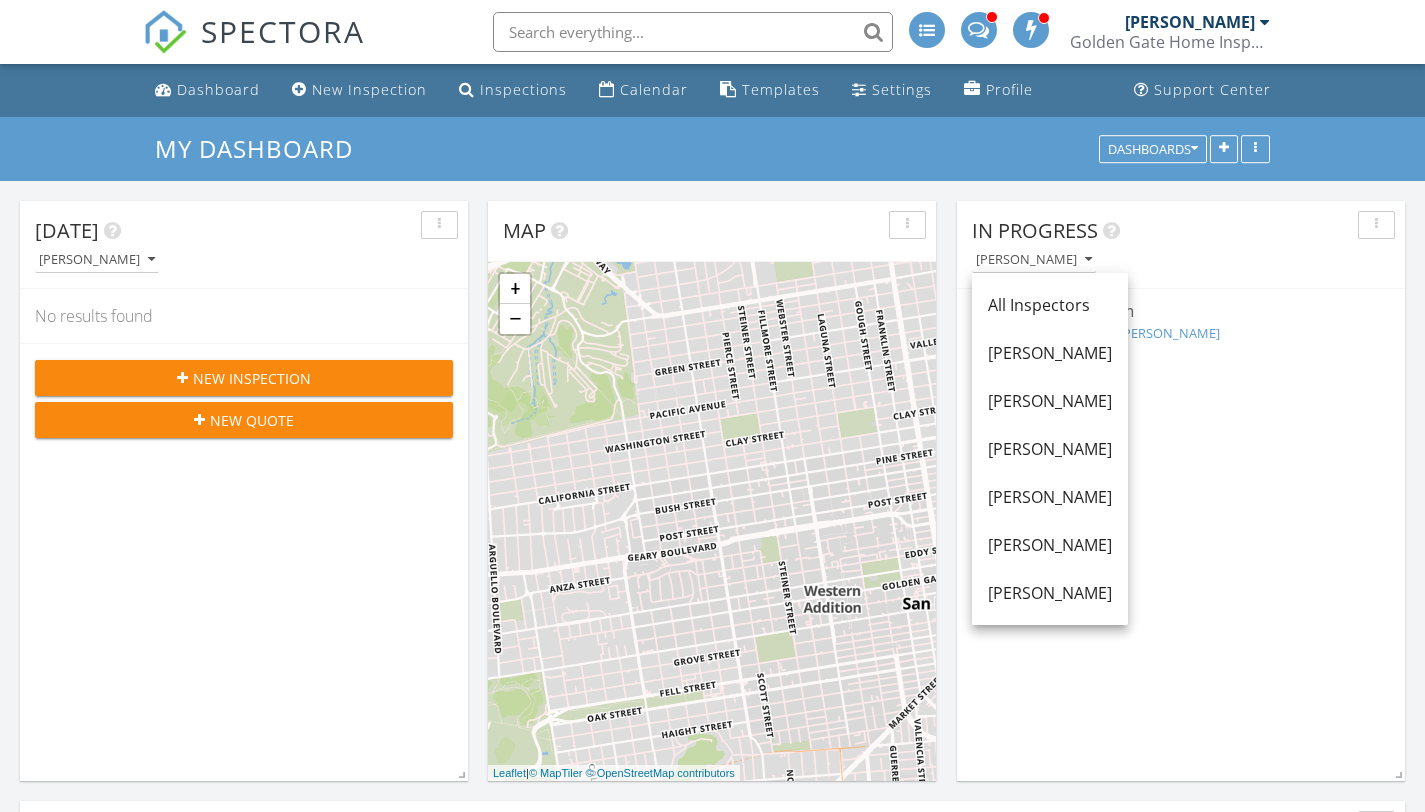 click on "In Progress
William Miller
07/03/25 11:00 am   1881 Drake Dr, Oakland, CA 94611
William Miller" at bounding box center [1181, 491] 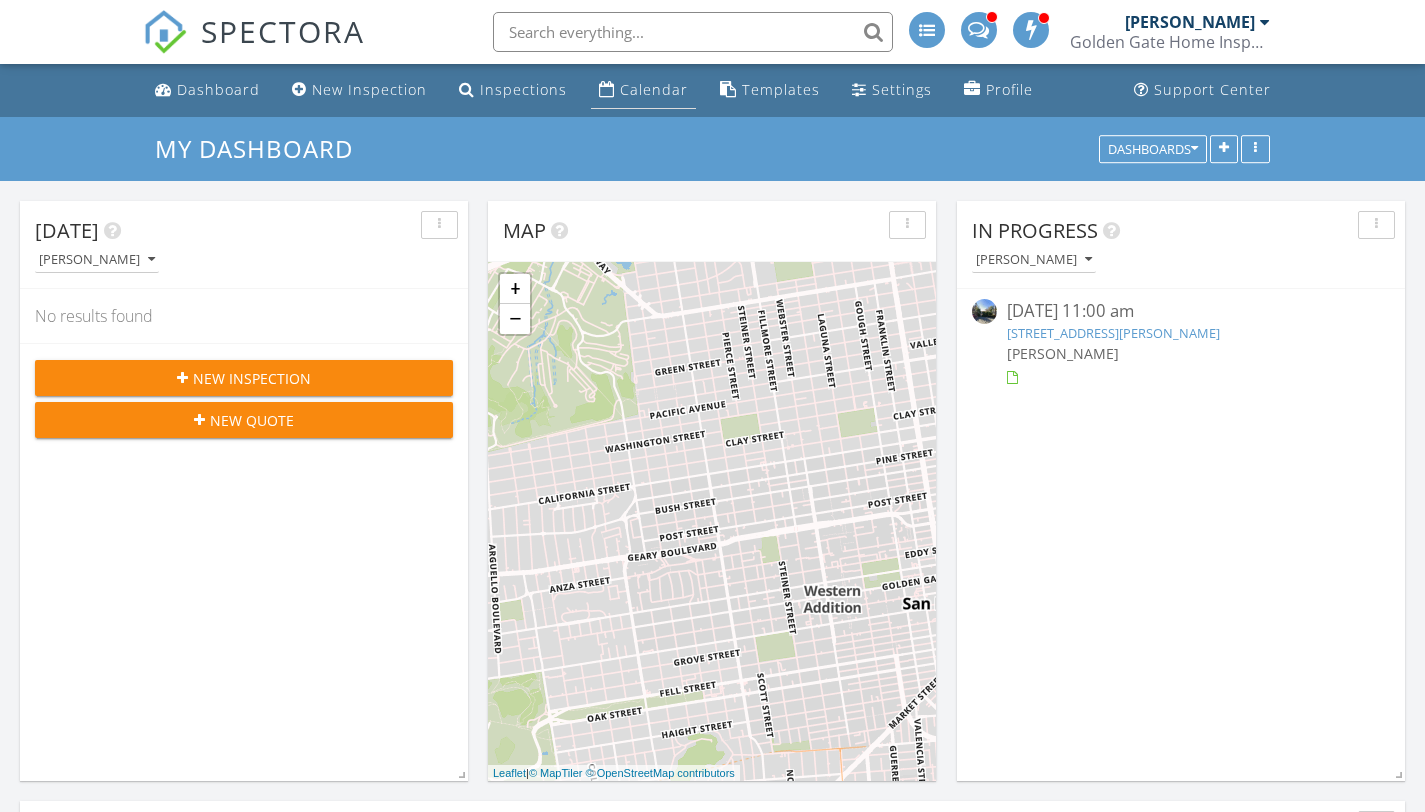 click on "Calendar" at bounding box center [654, 89] 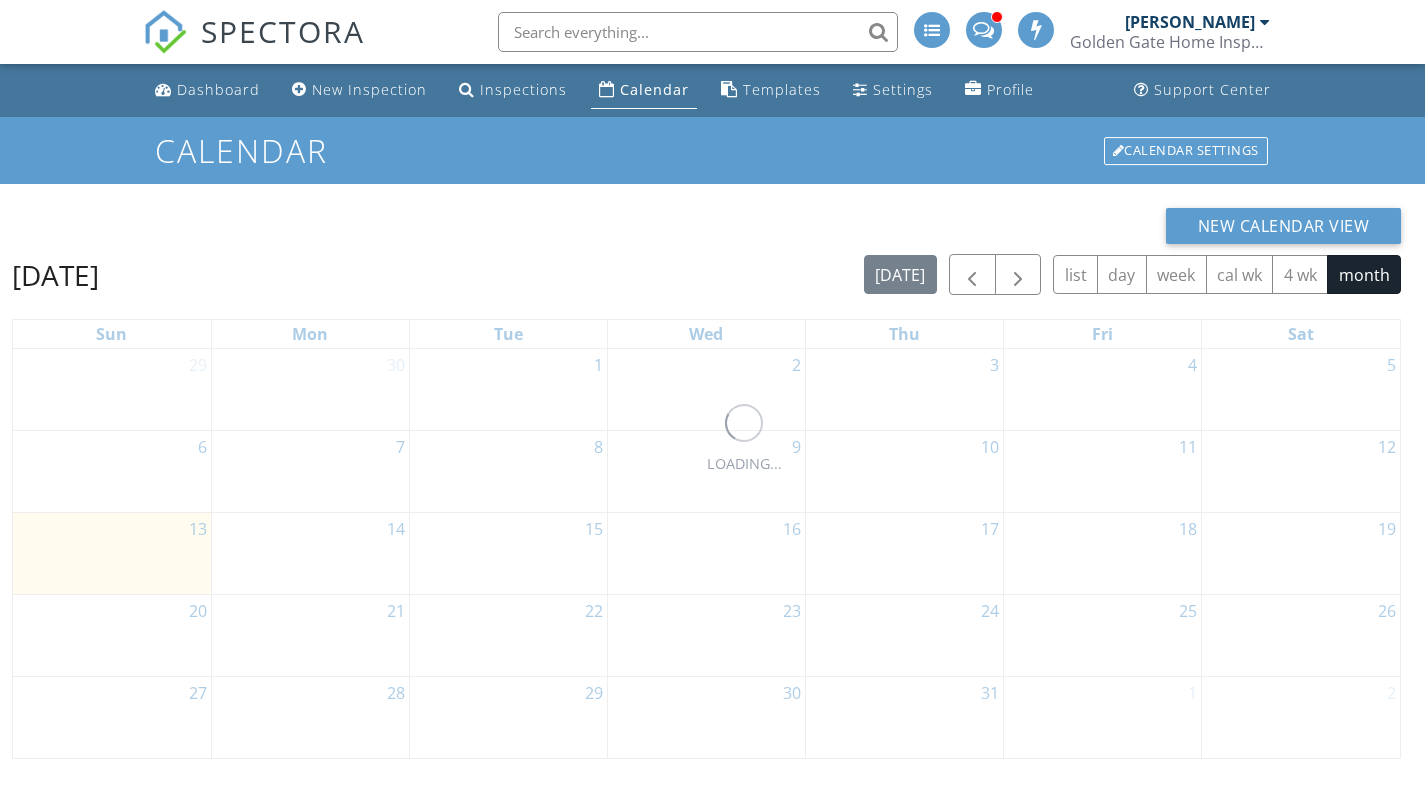 scroll, scrollTop: 0, scrollLeft: 0, axis: both 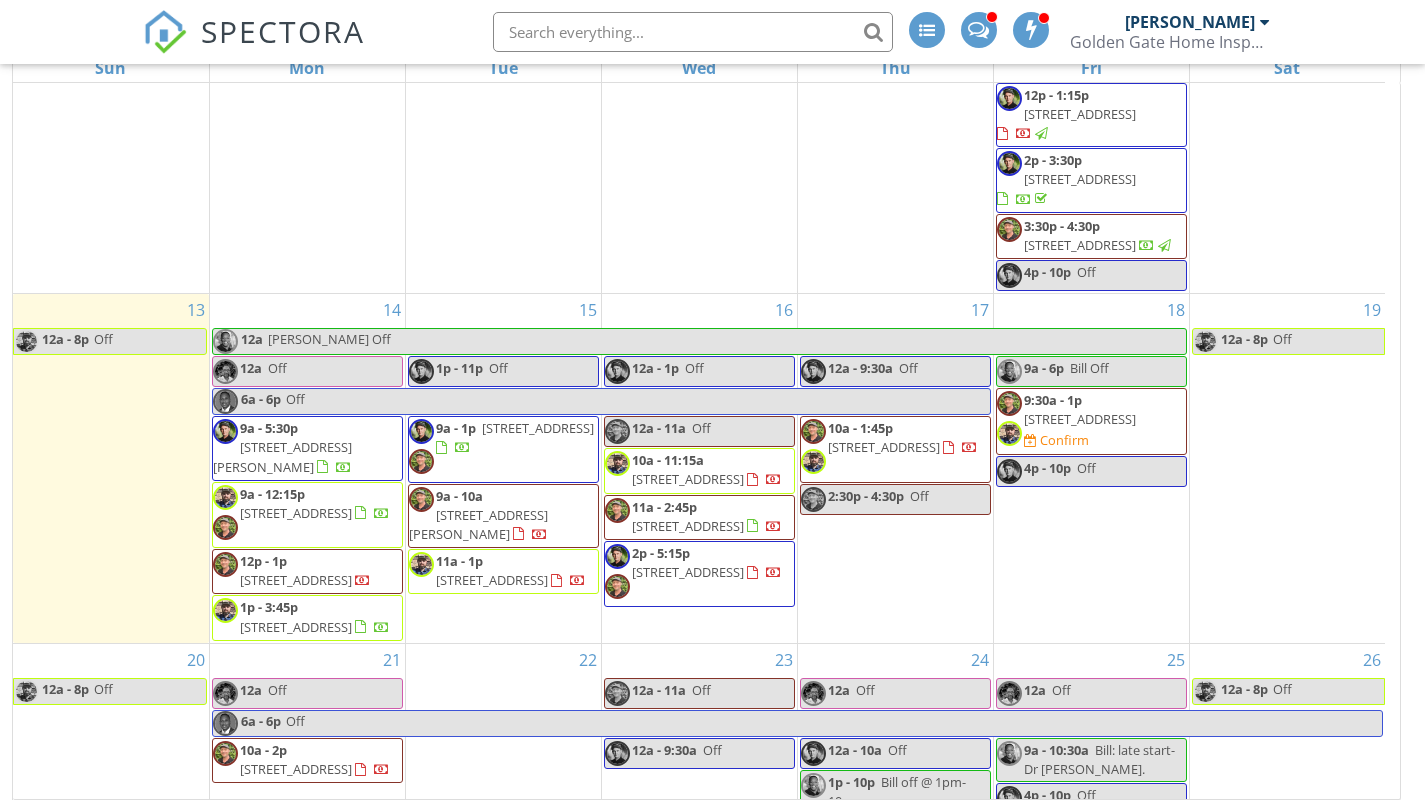click on "9a - 5:30p
2227 Taylor St, San Francisco 94133" at bounding box center [282, 447] 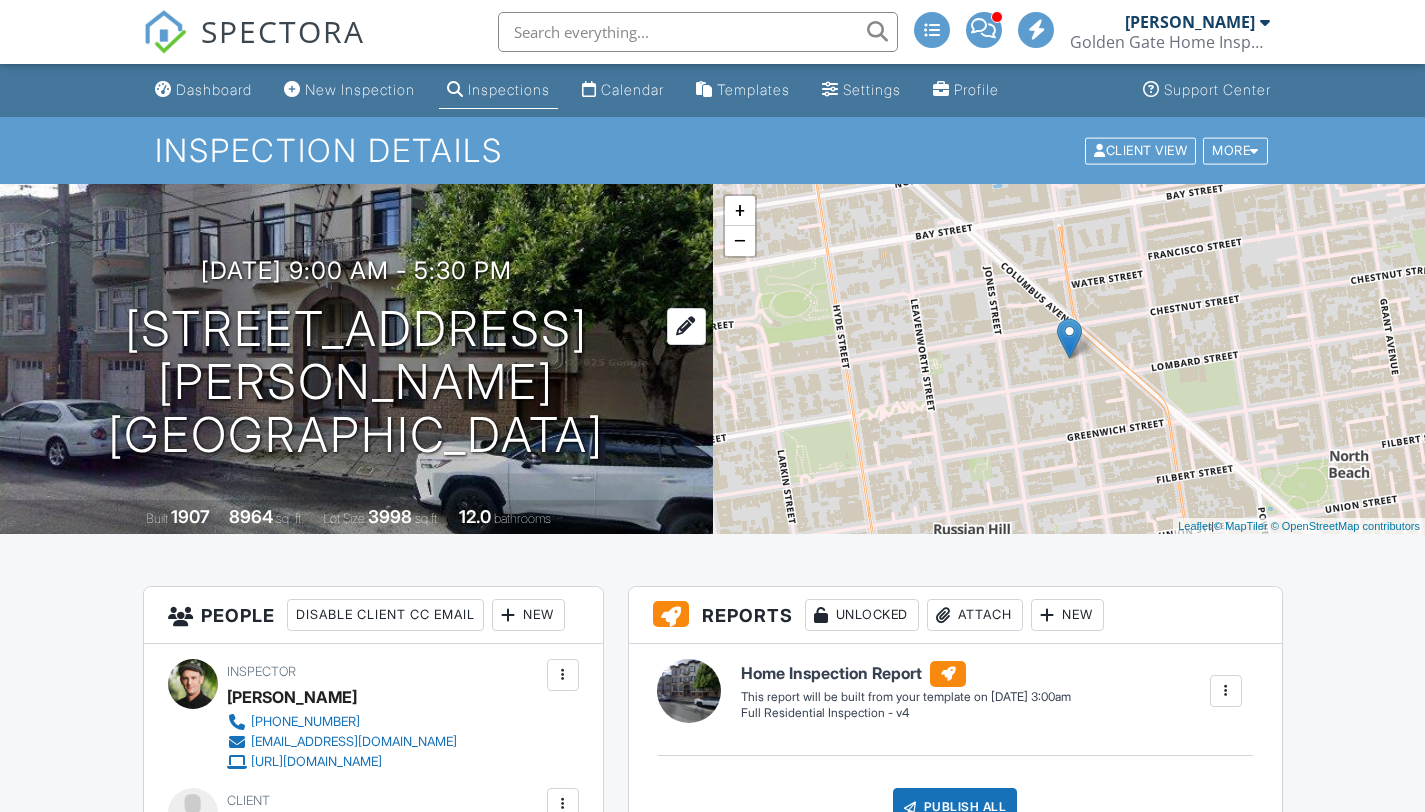 scroll, scrollTop: 0, scrollLeft: 0, axis: both 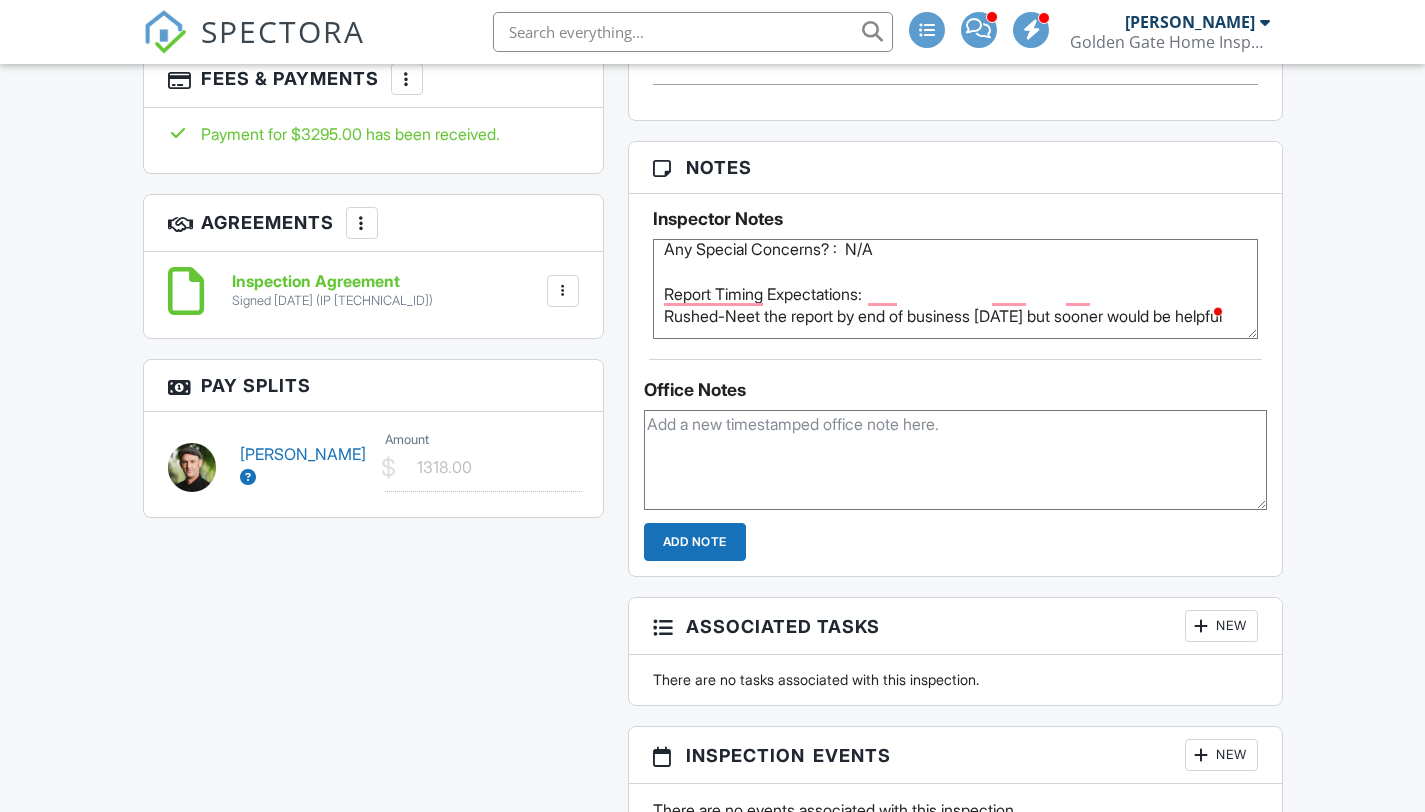 click on "Reports
Unlocked
Attach
New
Home Inspection Report
Full Residential Inspection - v4
Edit
View
Home Inspection Report
Full Residential Inspection - v4
This report will be built from your template on [DATE]  3:00am
Quick Publish
Copy
Build Now
[GEOGRAPHIC_DATA]
Publish All
Checking report completion
Publish report?
Before publishing from the web, click "Preview/Publish" in the Report Editor to save your changes ( don't know where that is? ). If this is not clicked, your latest changes may not appear in the report.
This will make this report available to your client and/or agent. It will not send out a notification.
To send an email, use 'Publish All' below or jump into the report and use the 'Publish' button there.
Cancel
Publish
Share archived report
To
Subject
Text
XLarge" at bounding box center (955, 234) 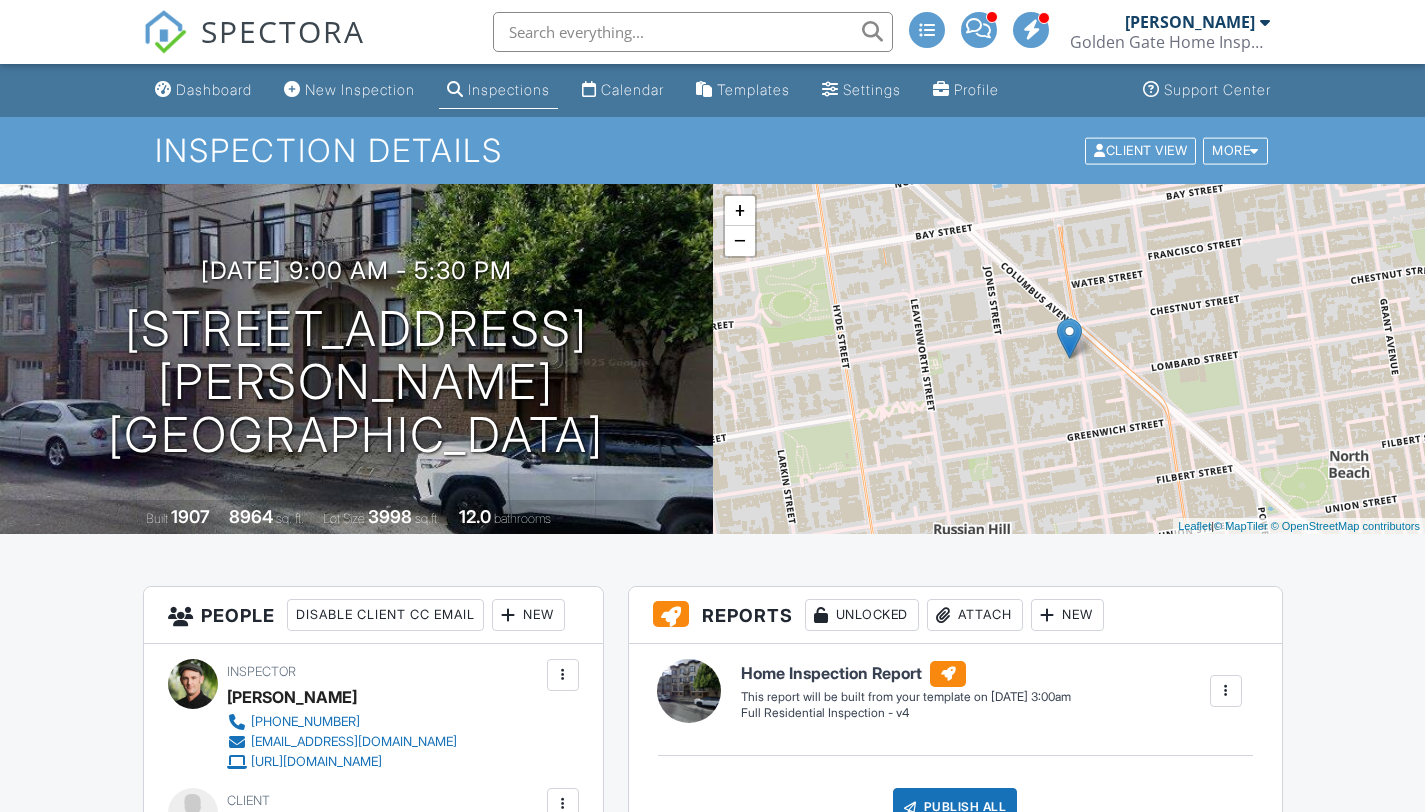 drag, startPoint x: 1439, startPoint y: 318, endPoint x: 1439, endPoint y: -88, distance: 406 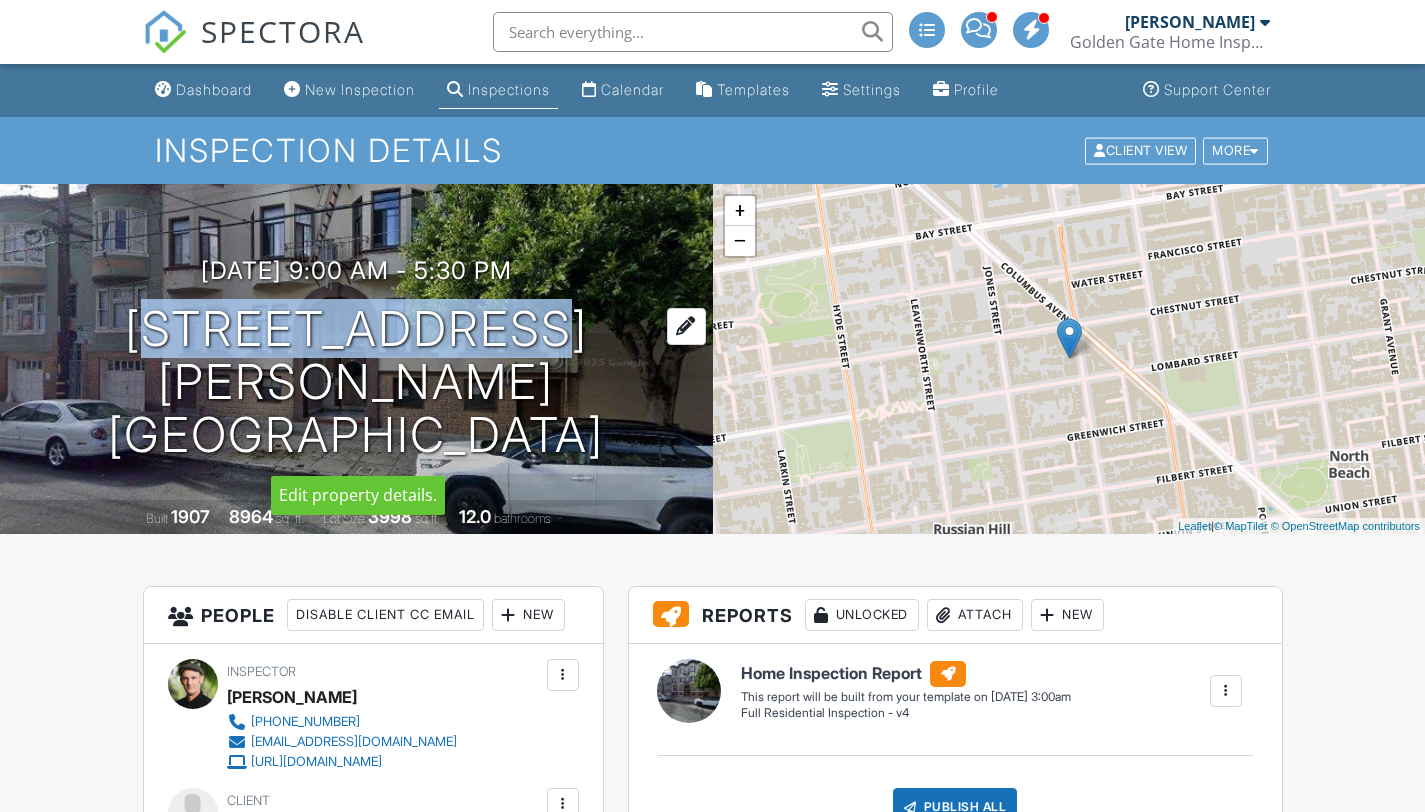 drag, startPoint x: 156, startPoint y: 320, endPoint x: 590, endPoint y: 342, distance: 434.55725 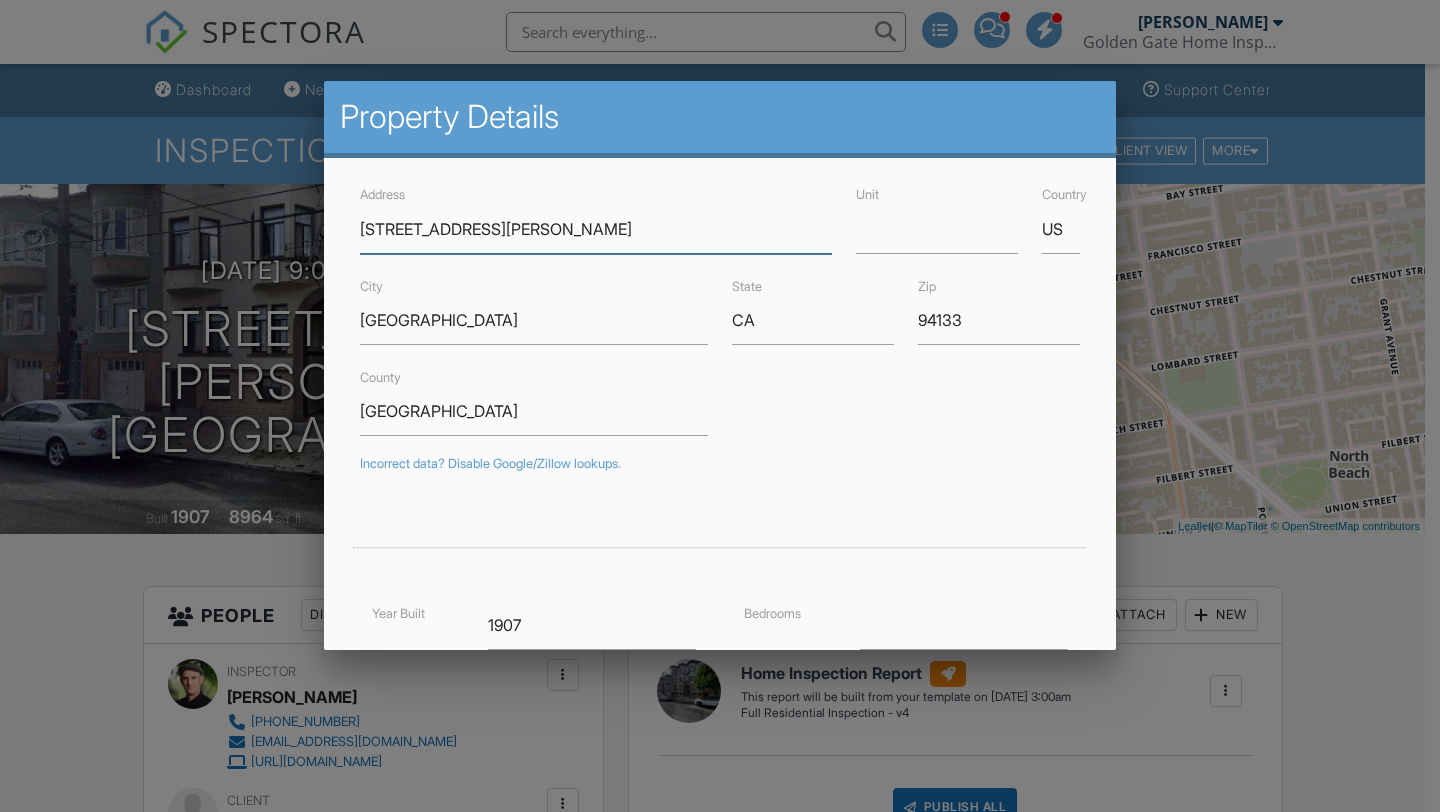 click on "[STREET_ADDRESS][PERSON_NAME]" at bounding box center [596, 229] 